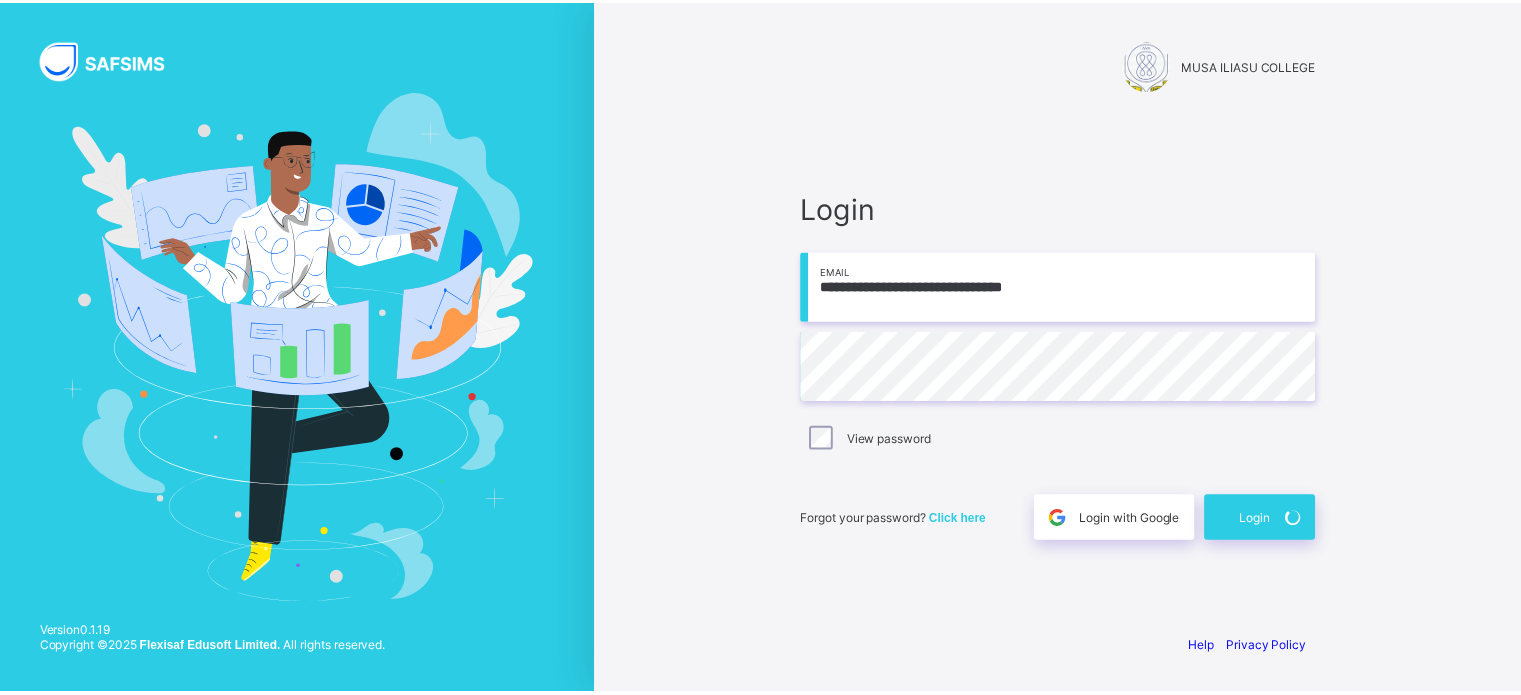 scroll, scrollTop: 0, scrollLeft: 0, axis: both 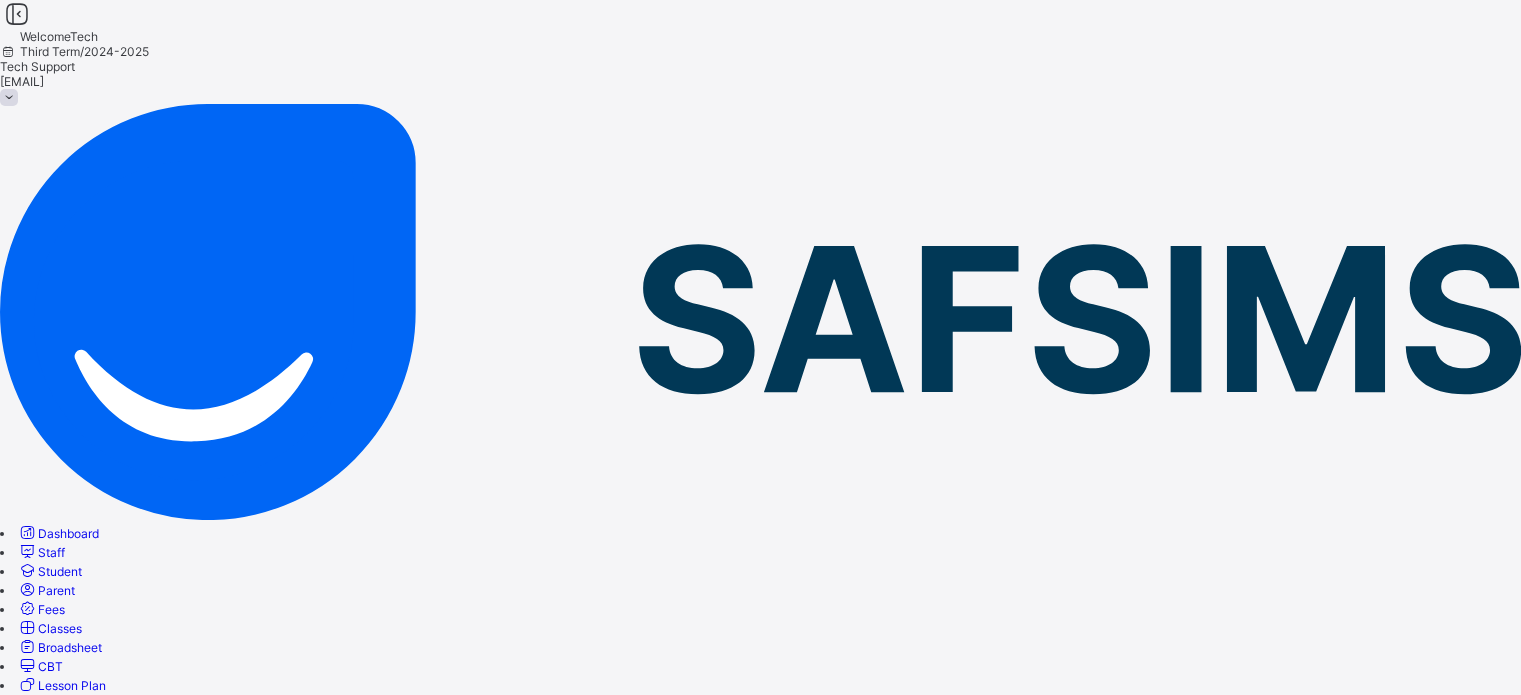 click on "Broadsheet" at bounding box center [59, 647] 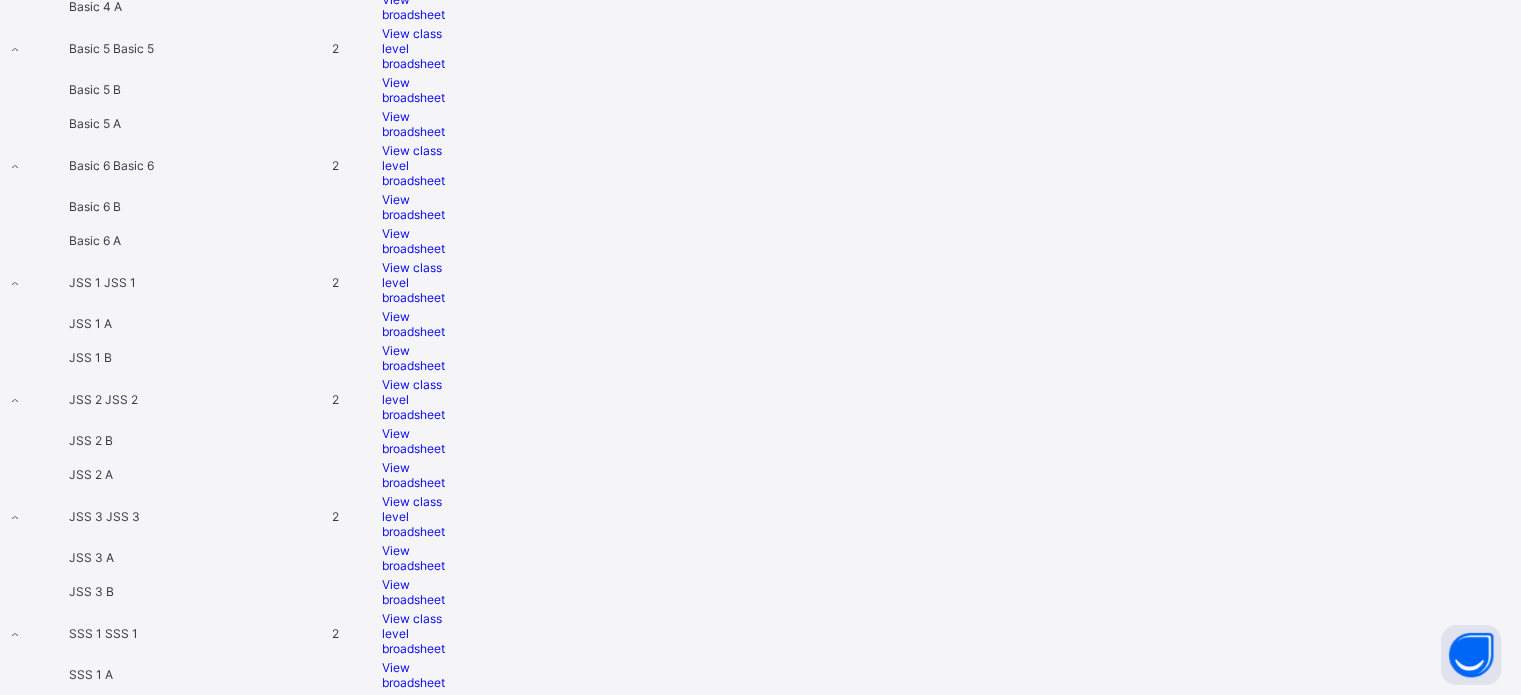 scroll, scrollTop: 2252, scrollLeft: 0, axis: vertical 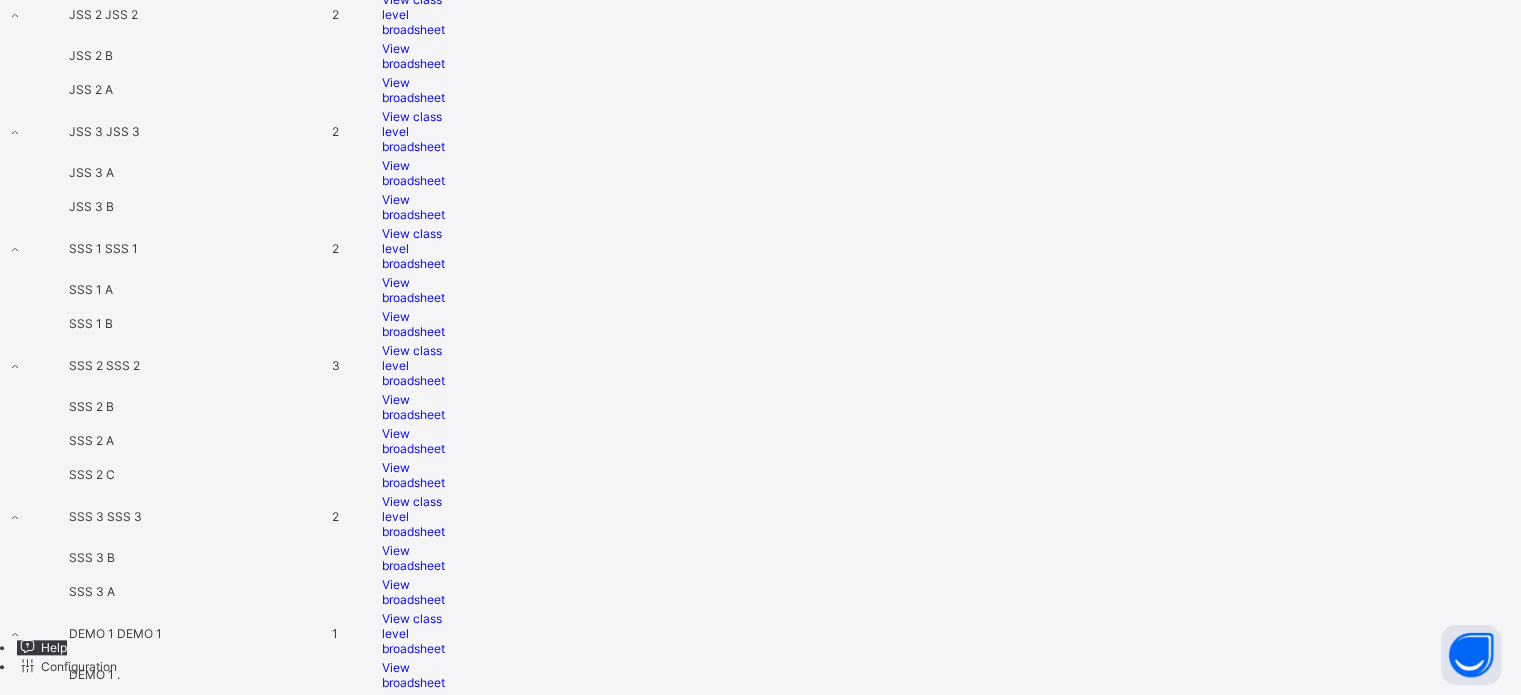 click on "View broadsheet" at bounding box center (413, 675) 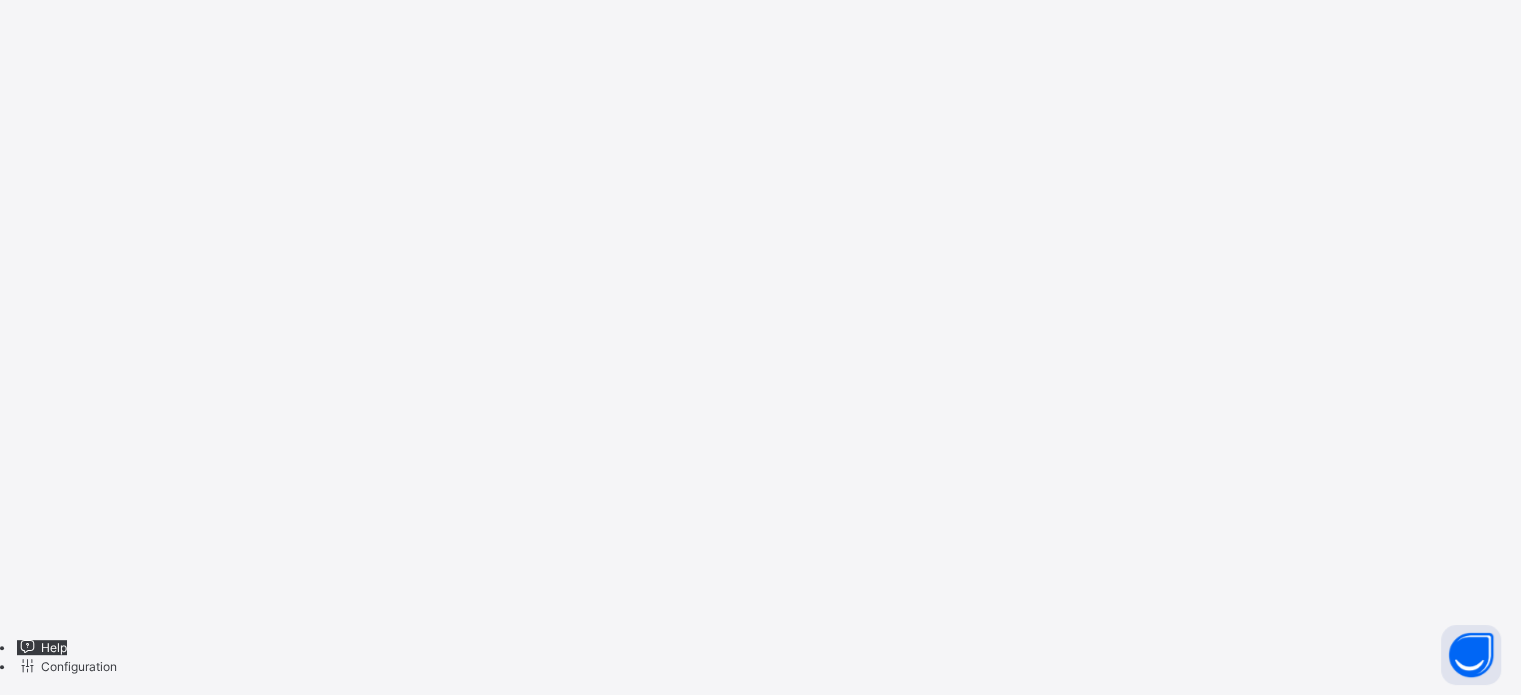 scroll, scrollTop: 0, scrollLeft: 0, axis: both 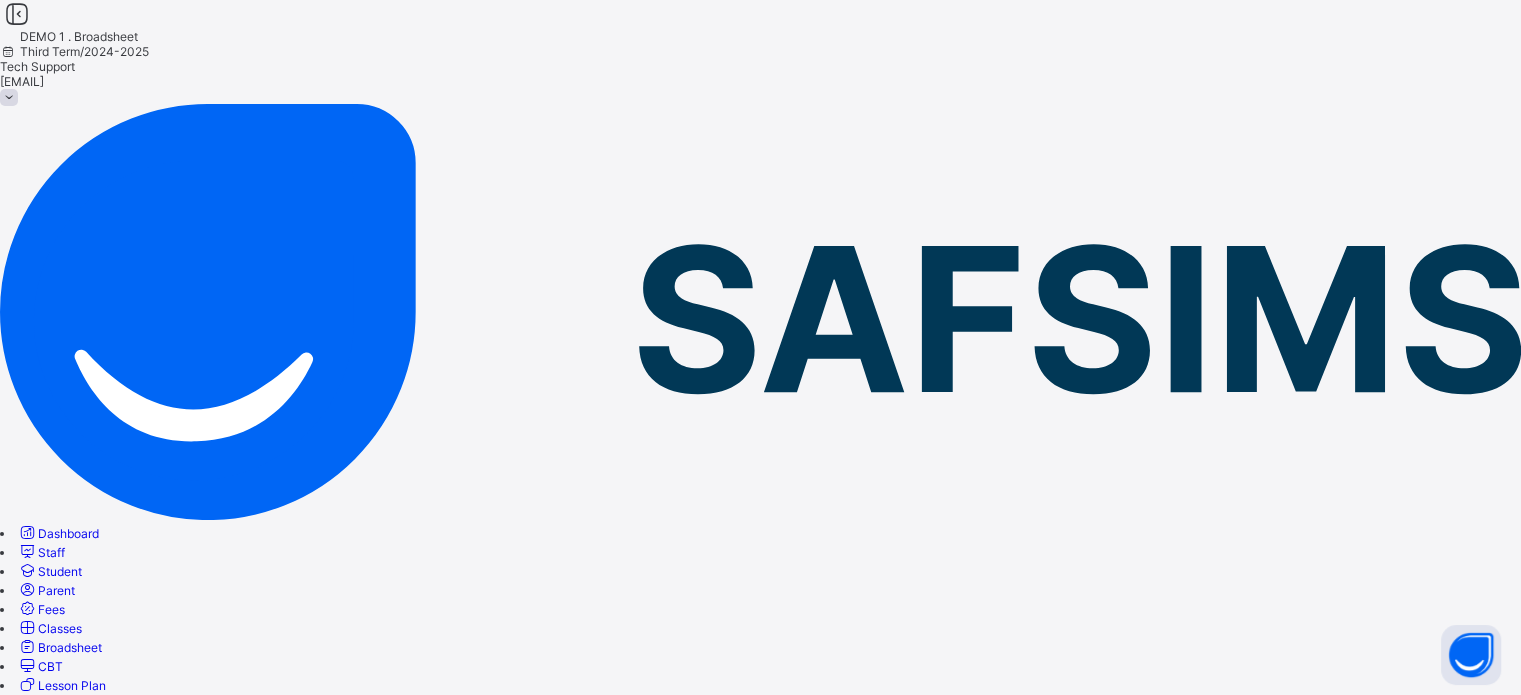 click on "Cumulative" at bounding box center [760, 808] 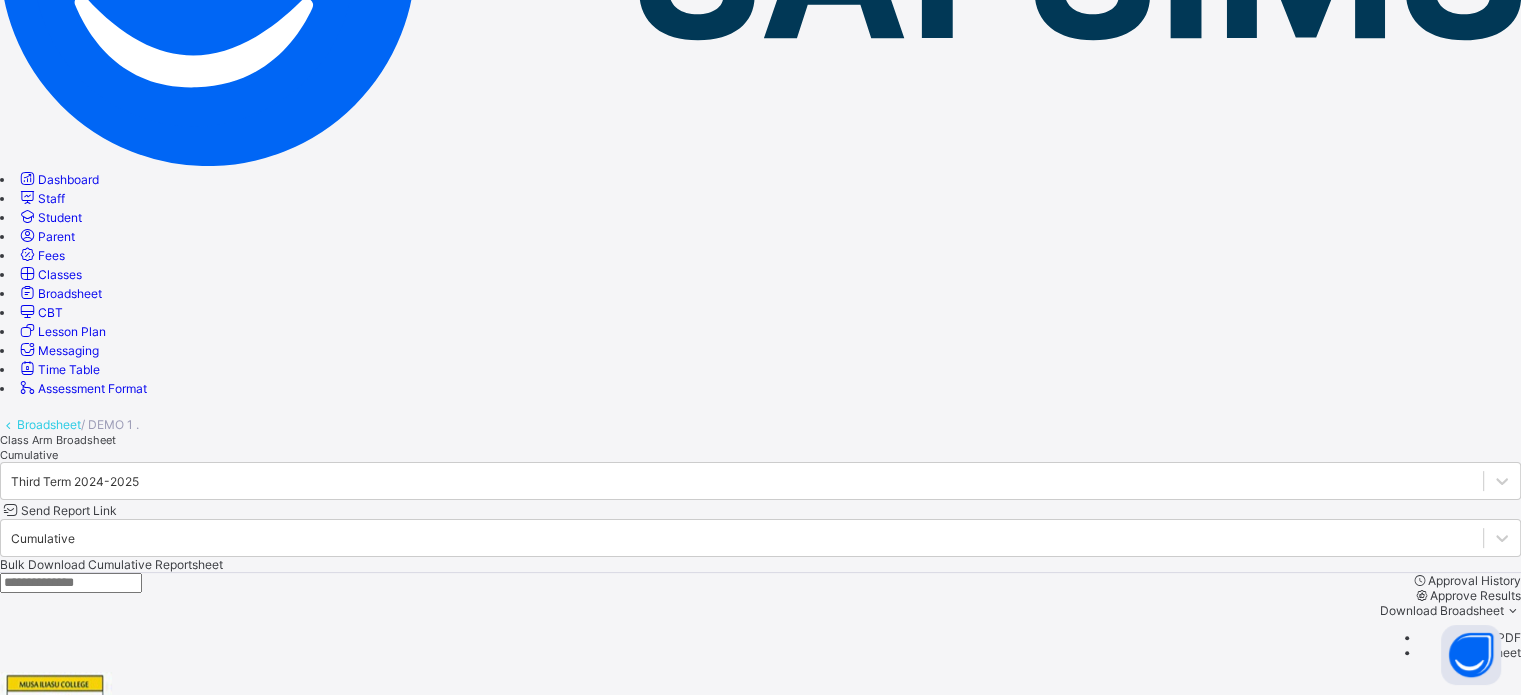 click at bounding box center (123, 1389) 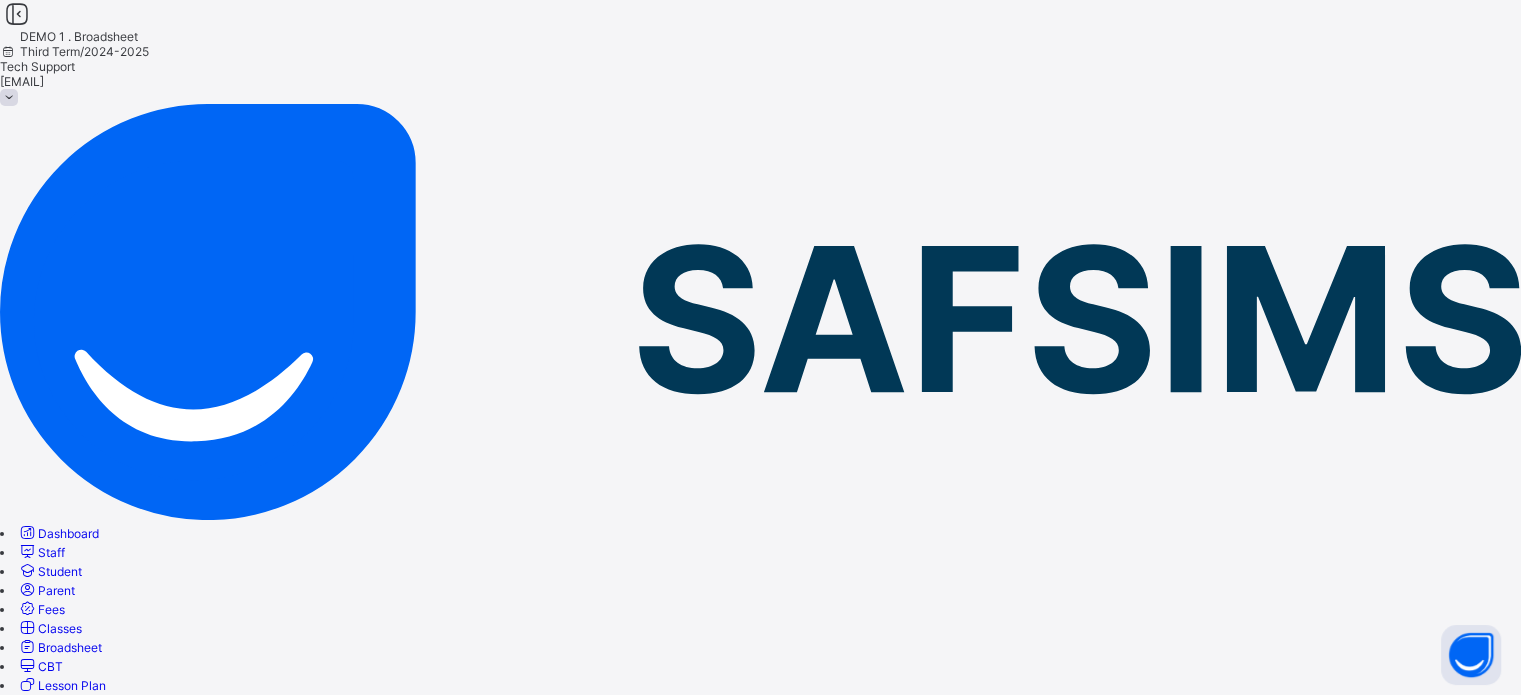 click on "Third Term 2024-2025" at bounding box center (74, 844) 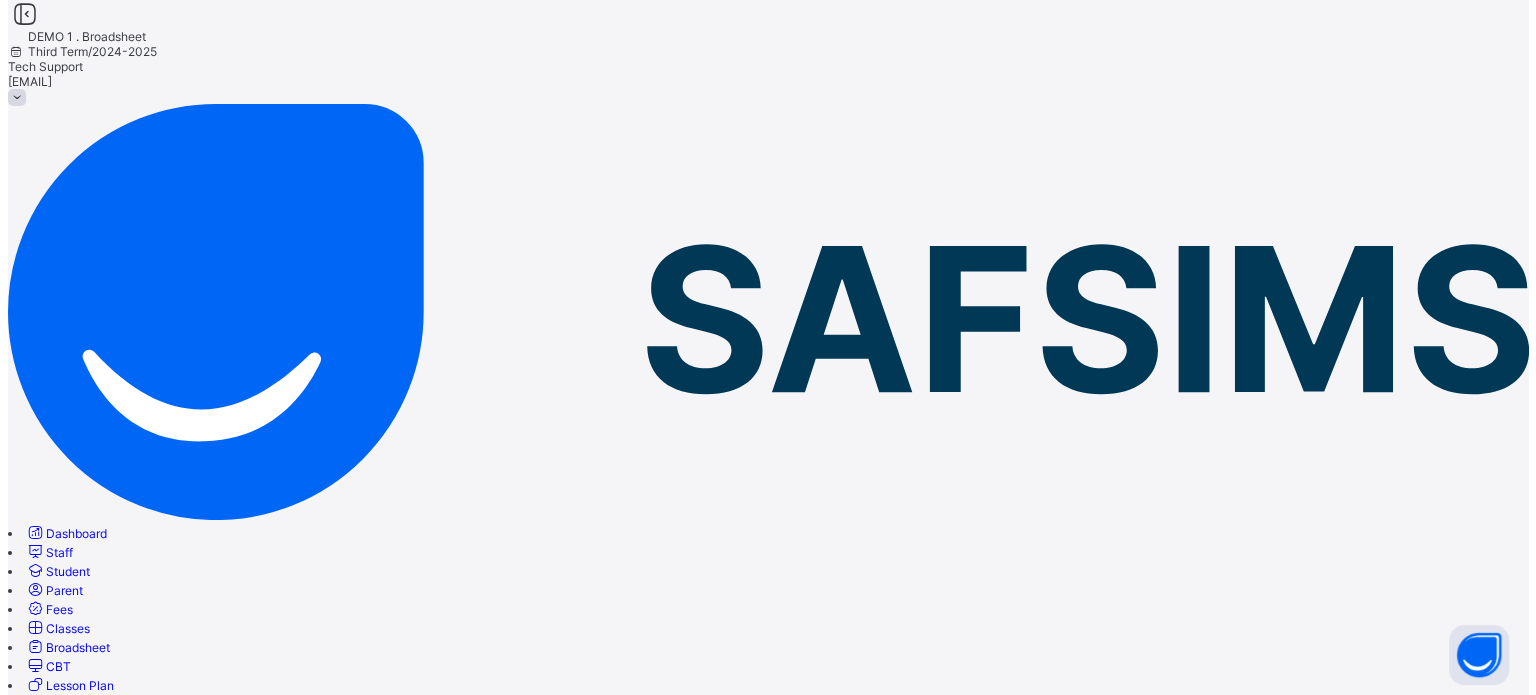 scroll, scrollTop: 625, scrollLeft: 0, axis: vertical 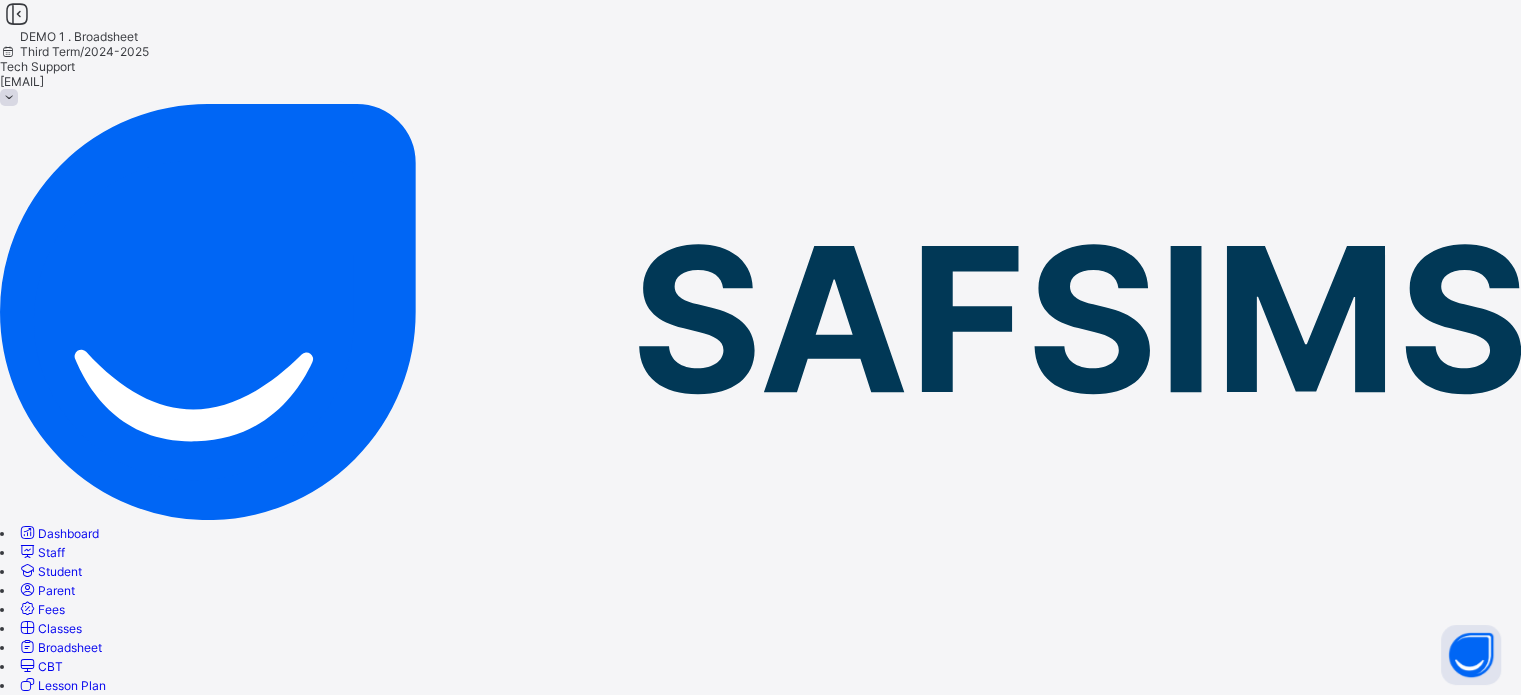 click on "Close" at bounding box center (760, 2672) 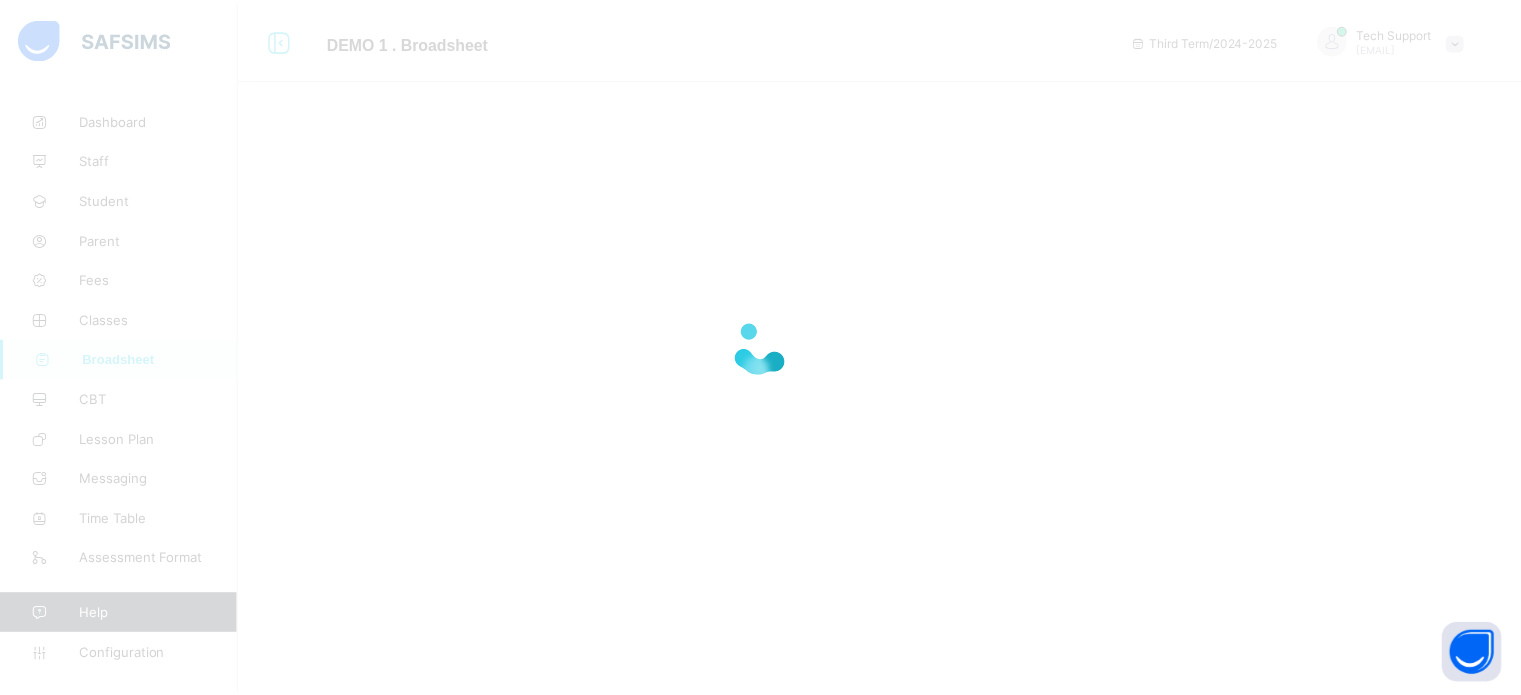 scroll, scrollTop: 0, scrollLeft: 0, axis: both 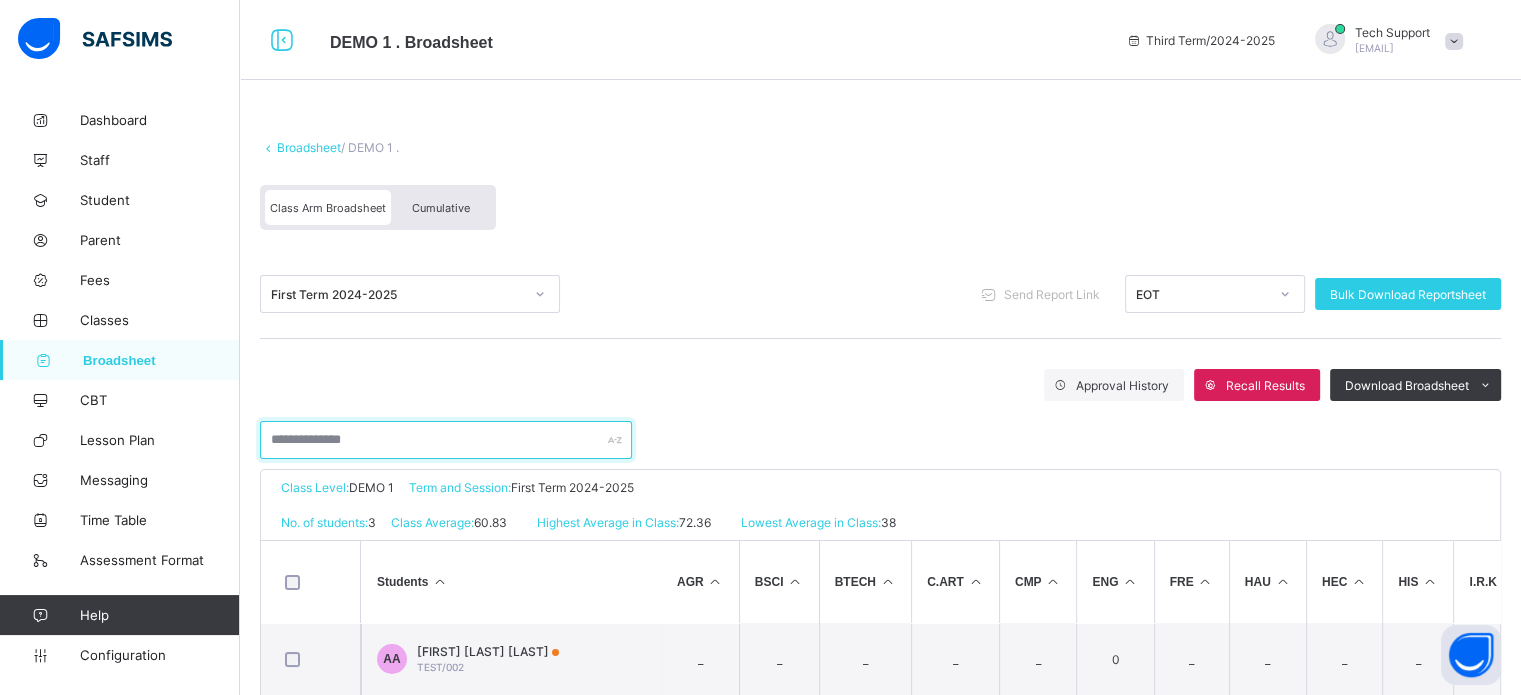 click at bounding box center [446, 440] 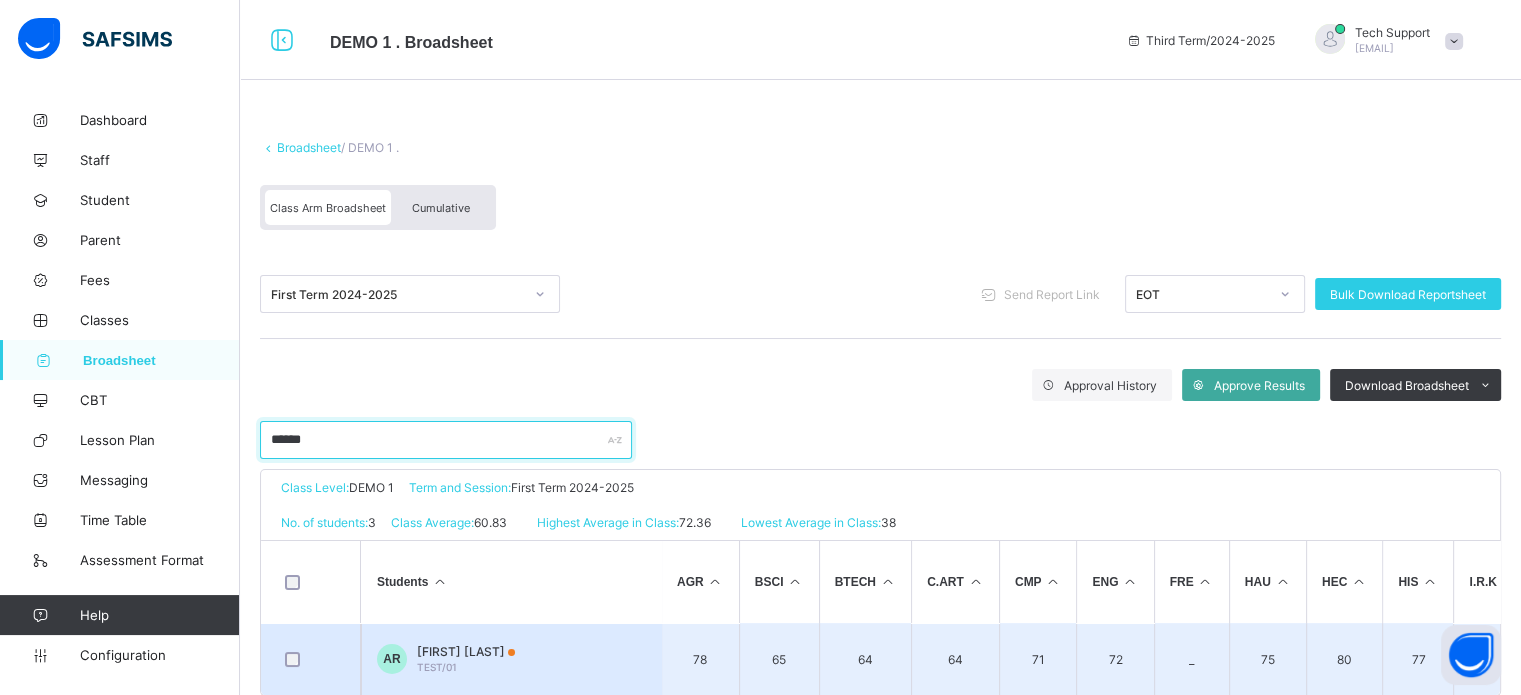 type on "******" 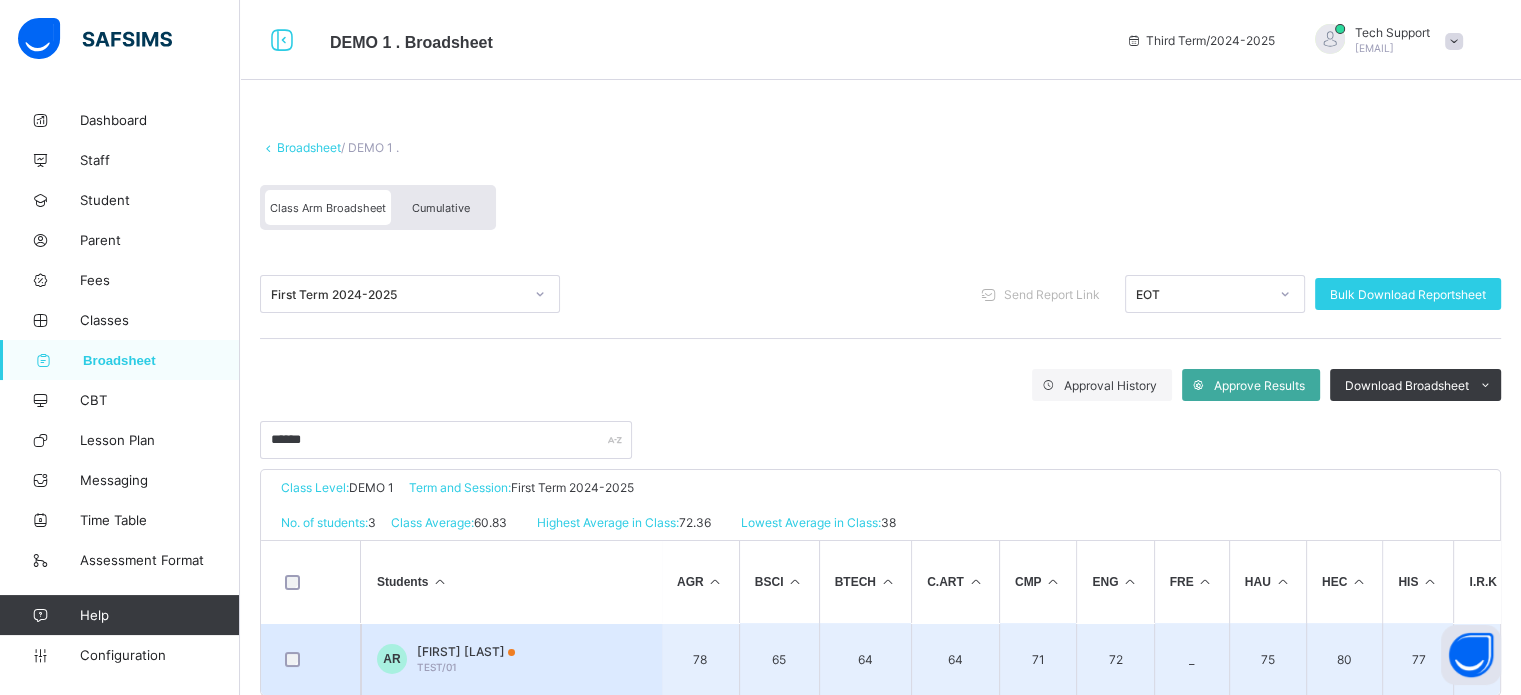 click on "[INITIALS] [FIRST] [LAST]   TEST/01" at bounding box center (511, 659) 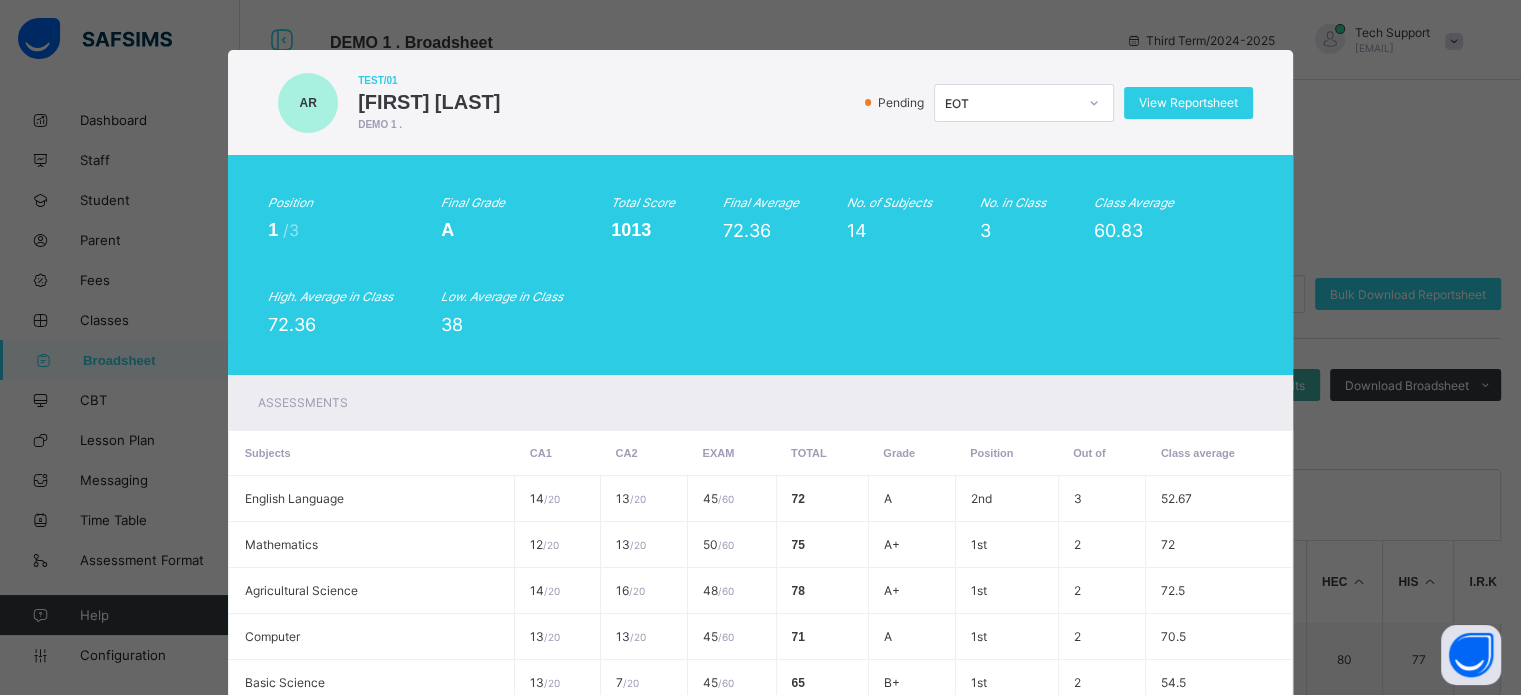 scroll, scrollTop: 608, scrollLeft: 0, axis: vertical 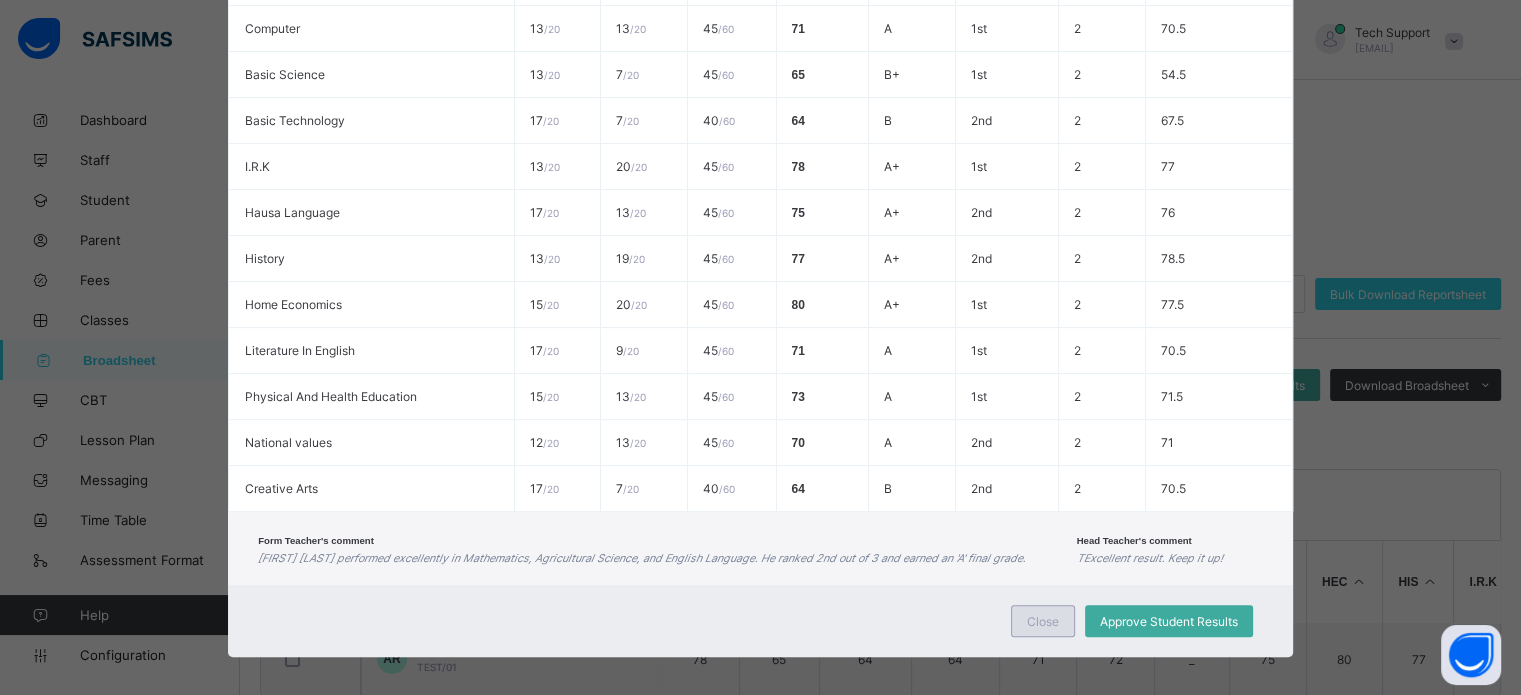 click on "Close" at bounding box center [1043, 621] 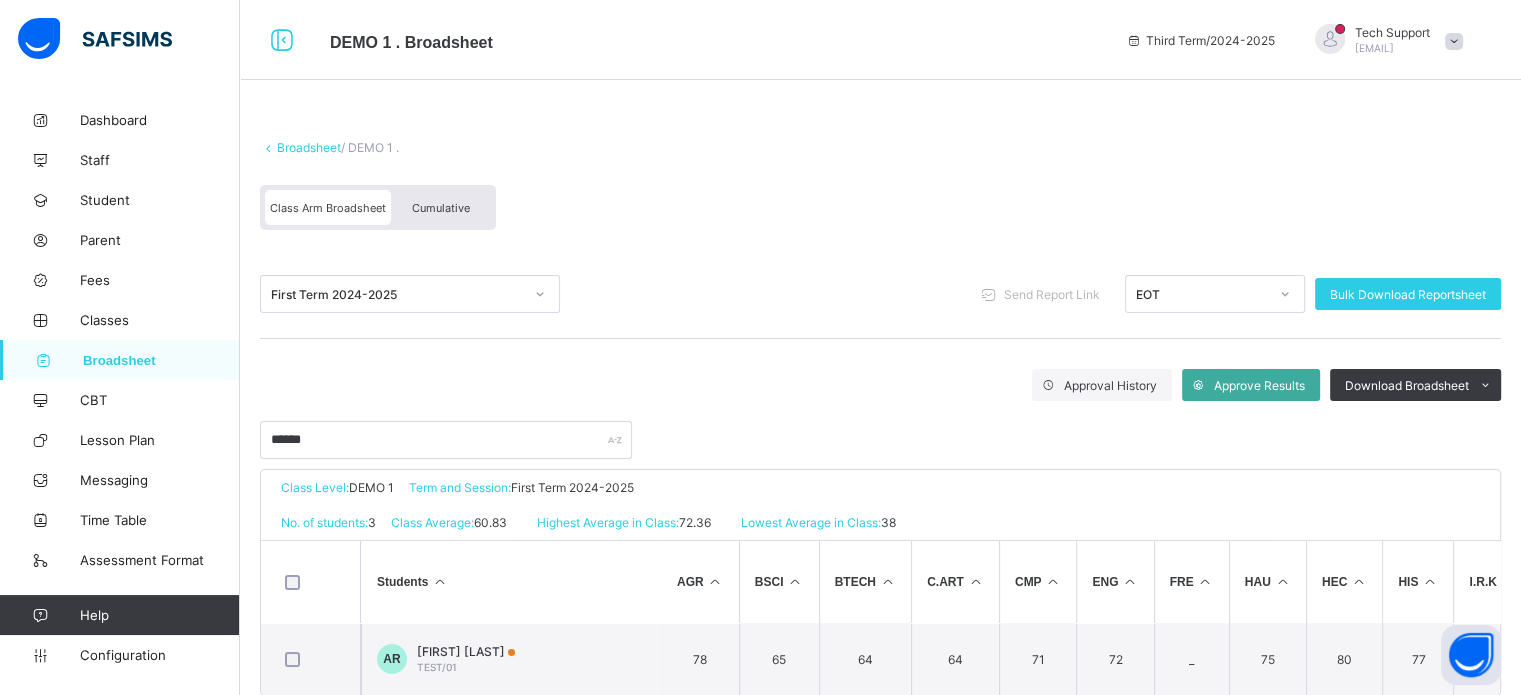click on "Cumulative" at bounding box center [441, 208] 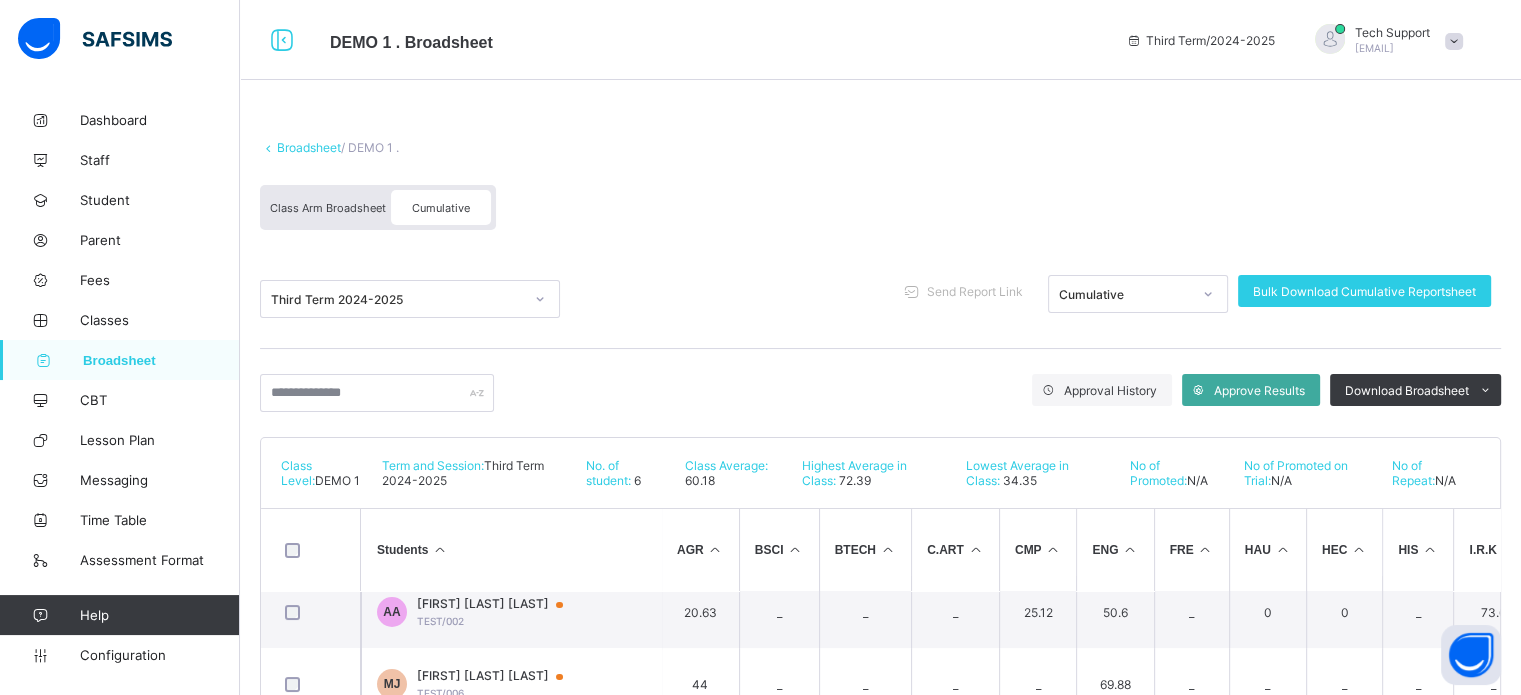 scroll, scrollTop: 22, scrollLeft: 0, axis: vertical 